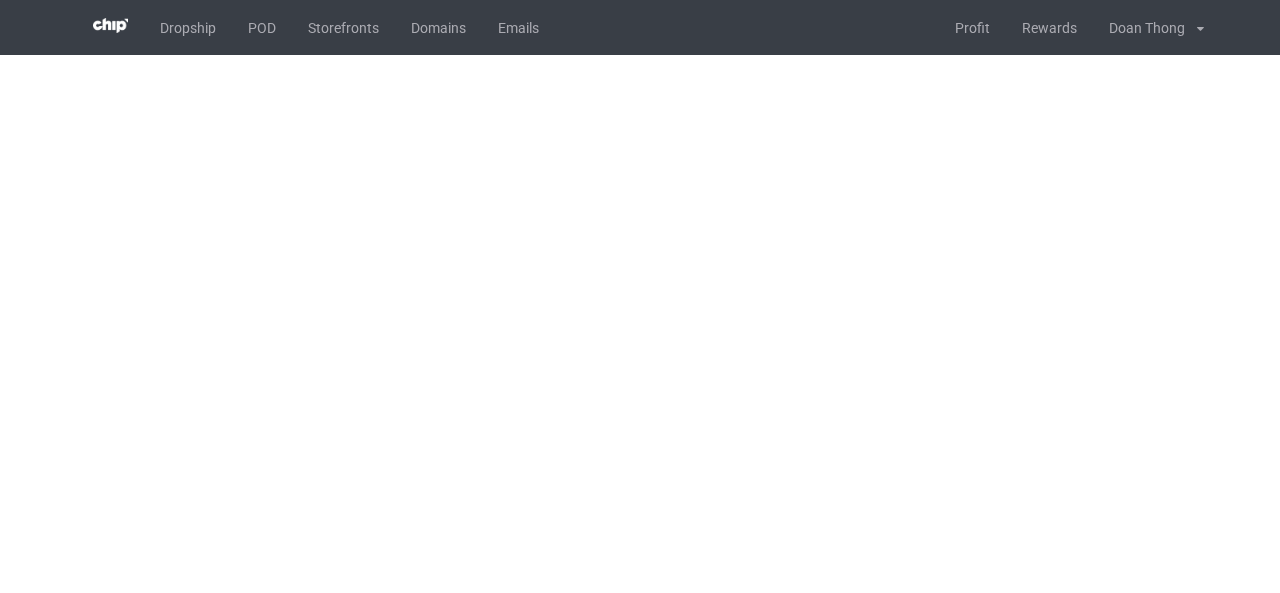 scroll, scrollTop: 0, scrollLeft: 0, axis: both 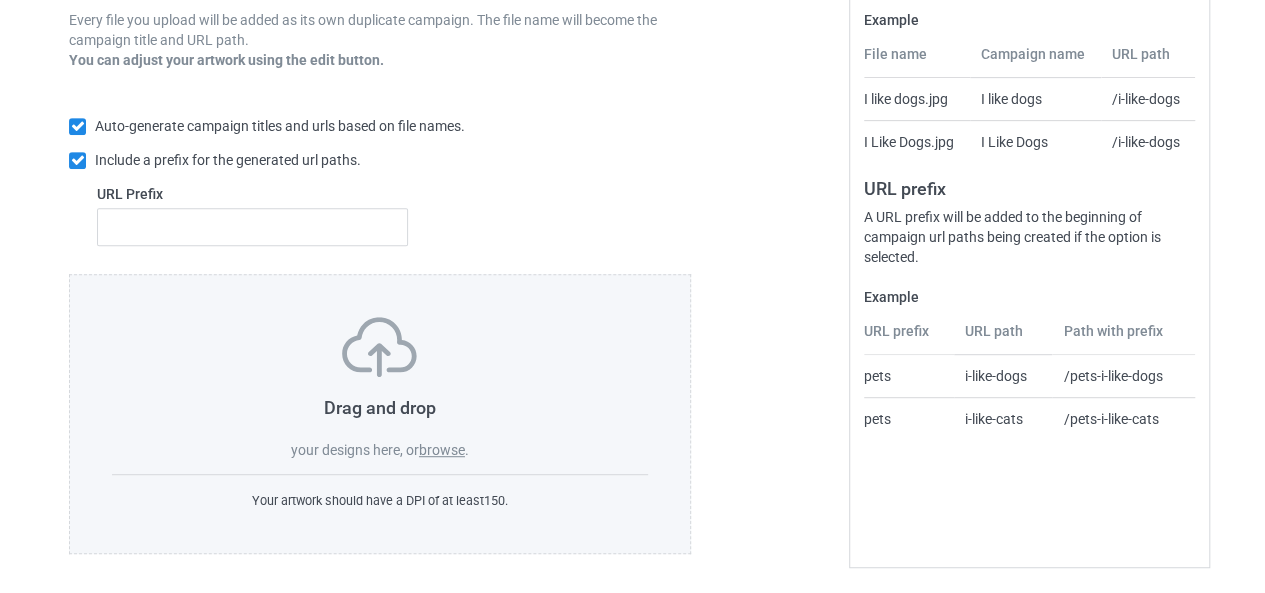 click on "browse" at bounding box center (442, 450) 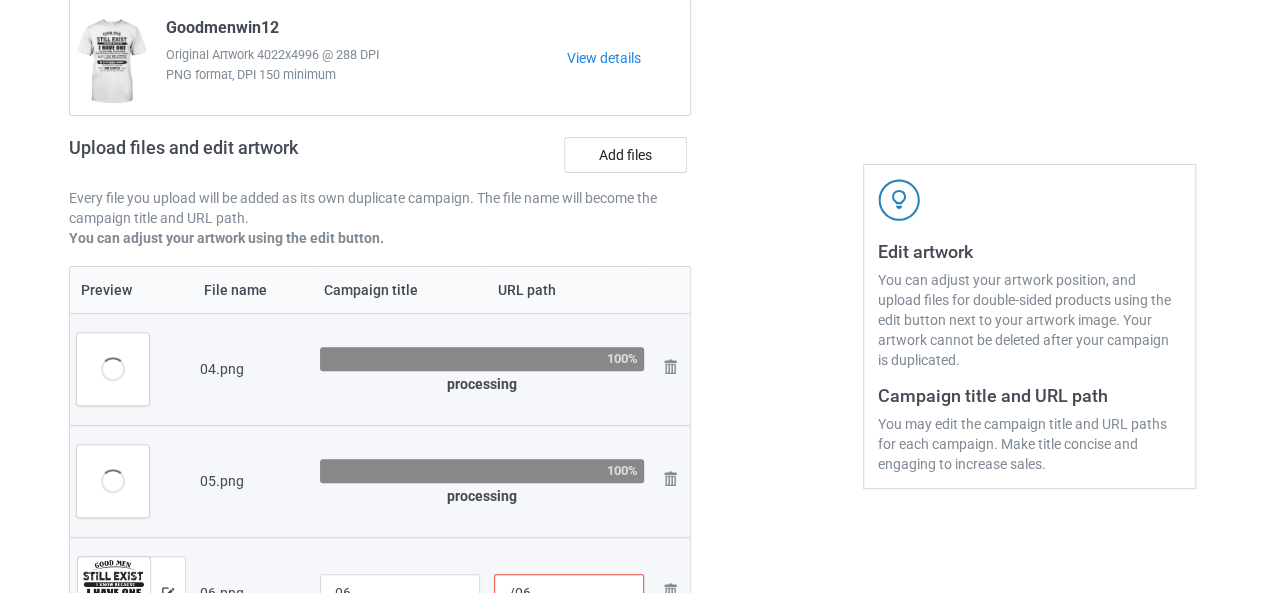 scroll, scrollTop: 100, scrollLeft: 0, axis: vertical 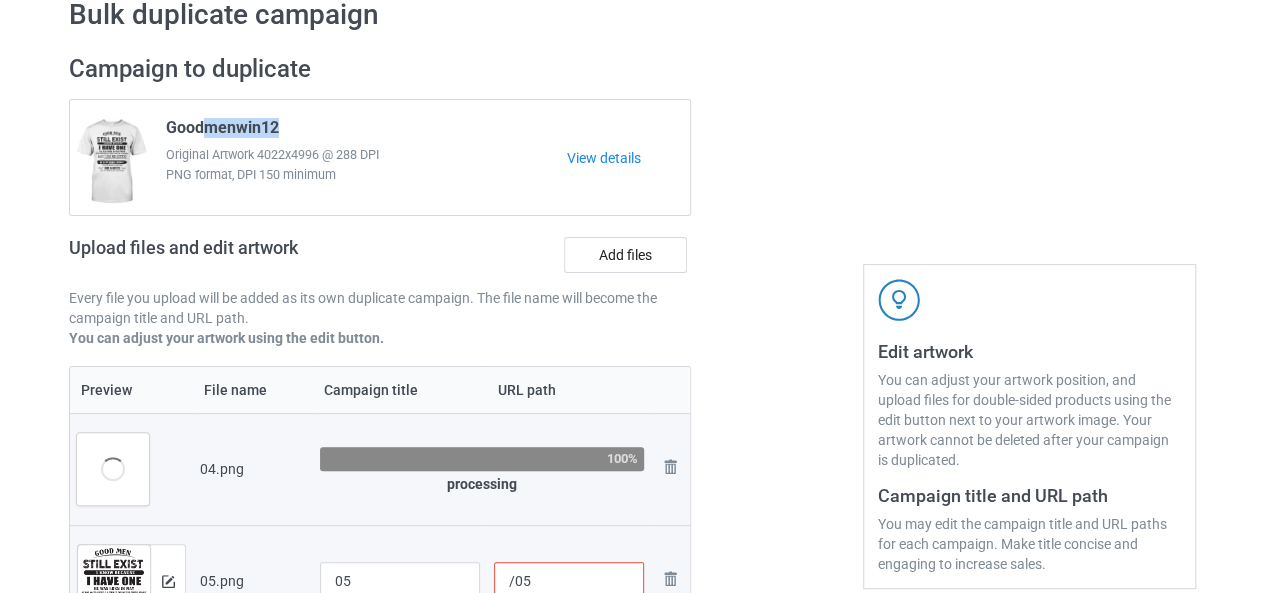 drag, startPoint x: 274, startPoint y: 129, endPoint x: 204, endPoint y: 131, distance: 70.028564 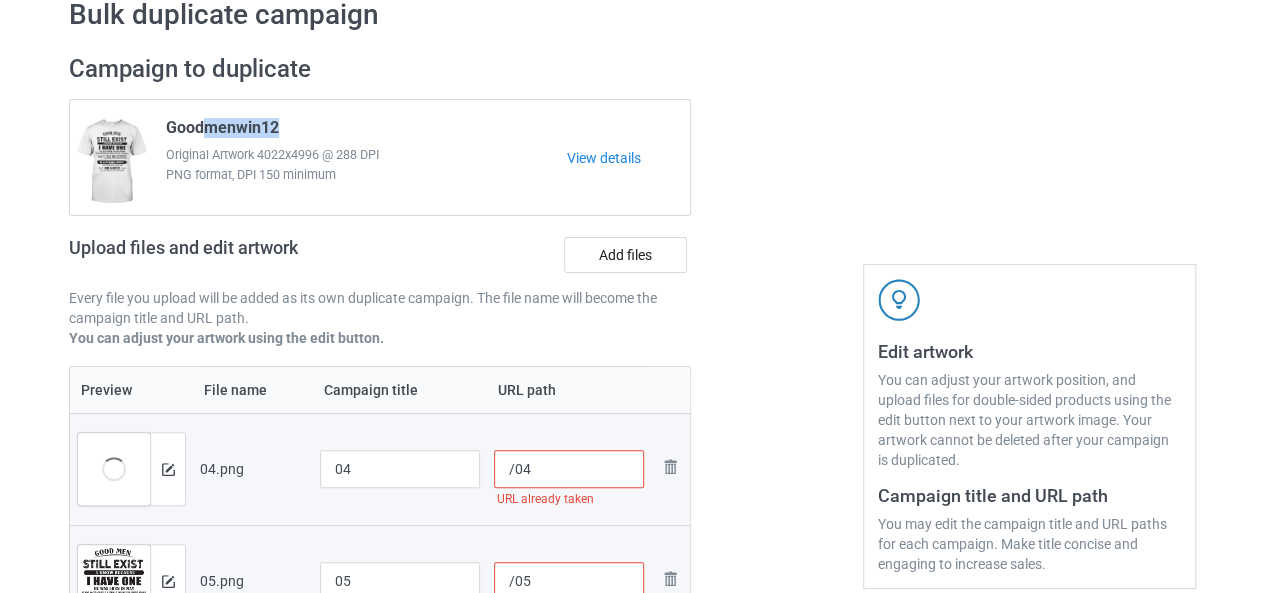 scroll, scrollTop: 200, scrollLeft: 0, axis: vertical 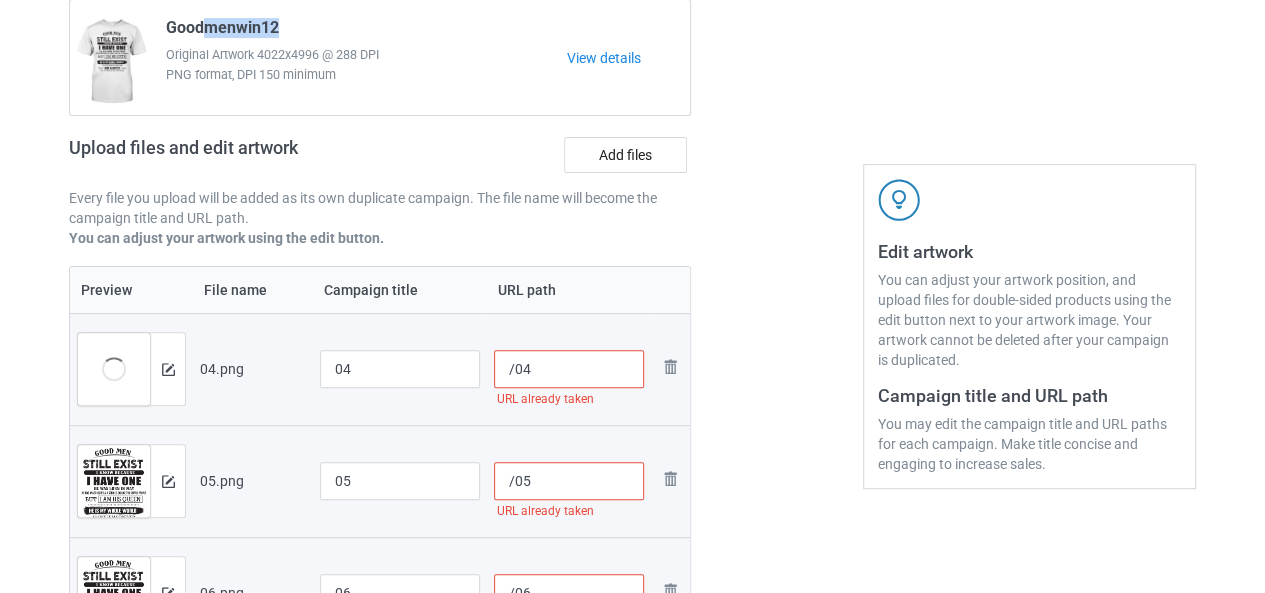 click on "Goodmenwin12" at bounding box center [222, 31] 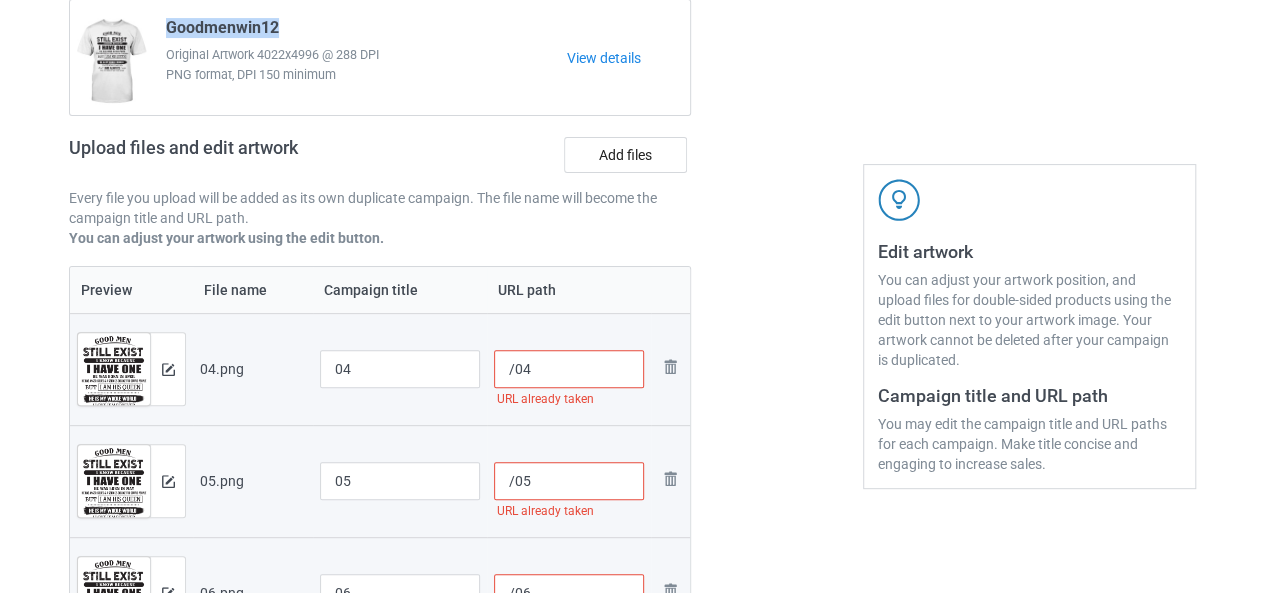 drag, startPoint x: 168, startPoint y: 25, endPoint x: 301, endPoint y: 23, distance: 133.01503 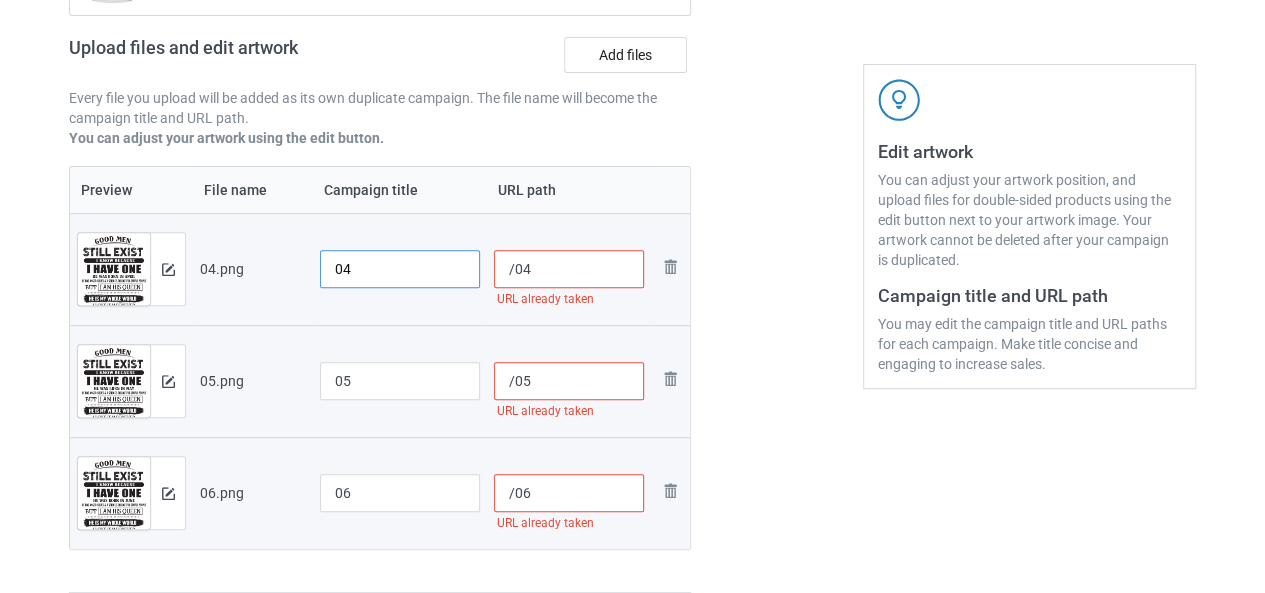 click on "04" at bounding box center (400, 269) 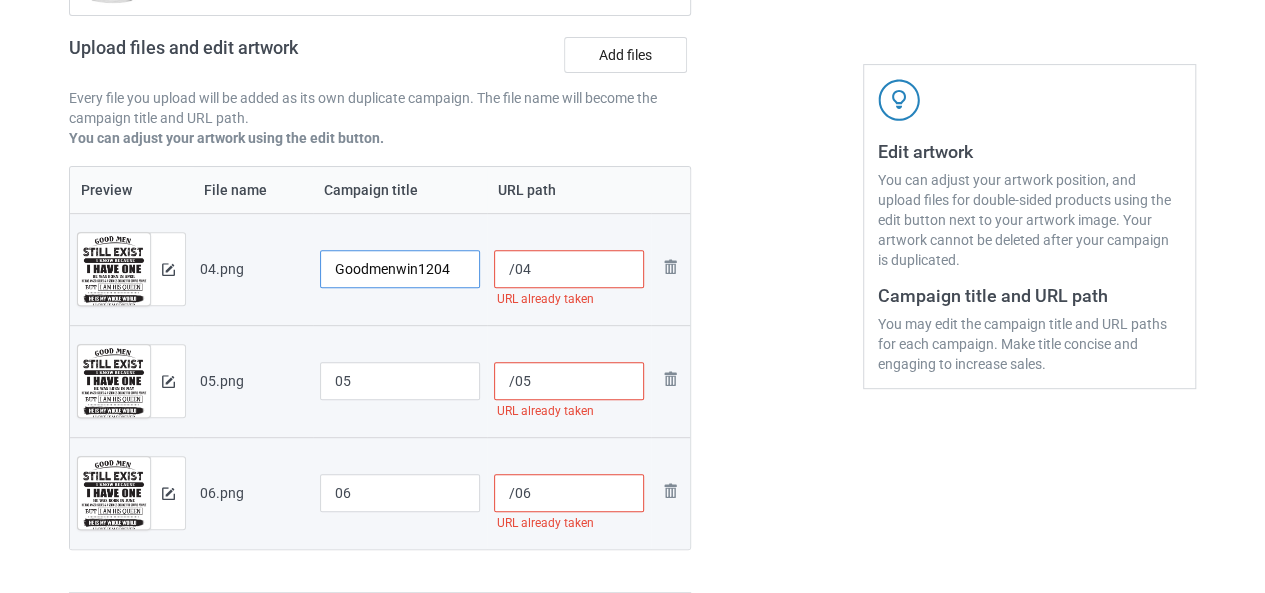 type on "Goodmenwin1204" 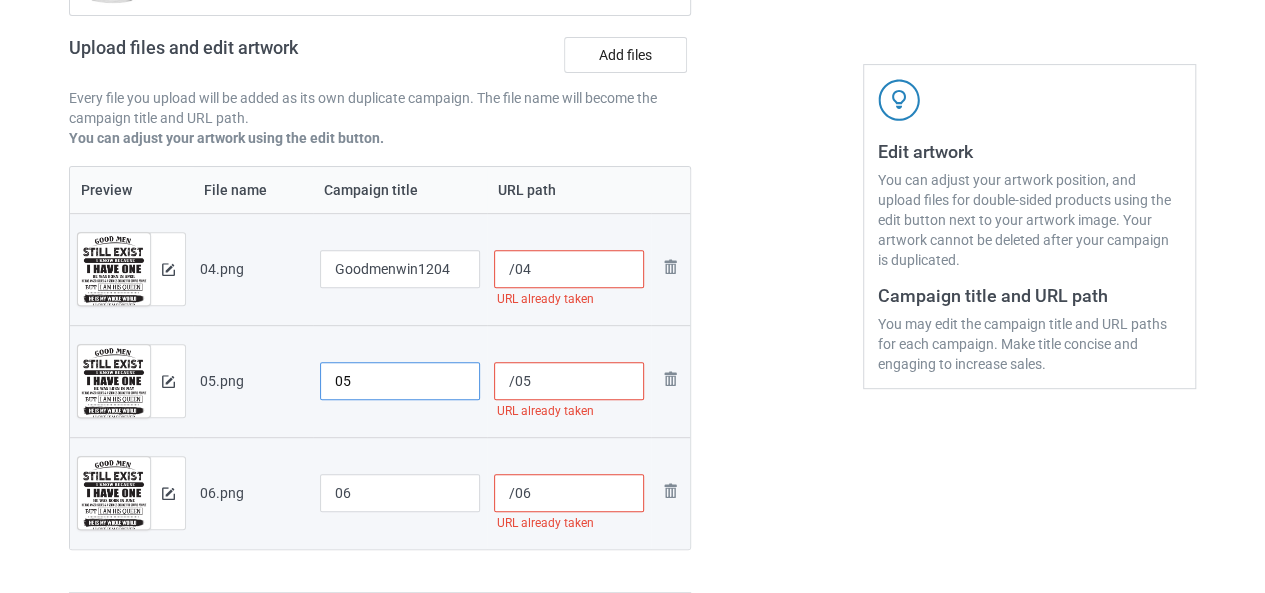 click on "05" at bounding box center [400, 381] 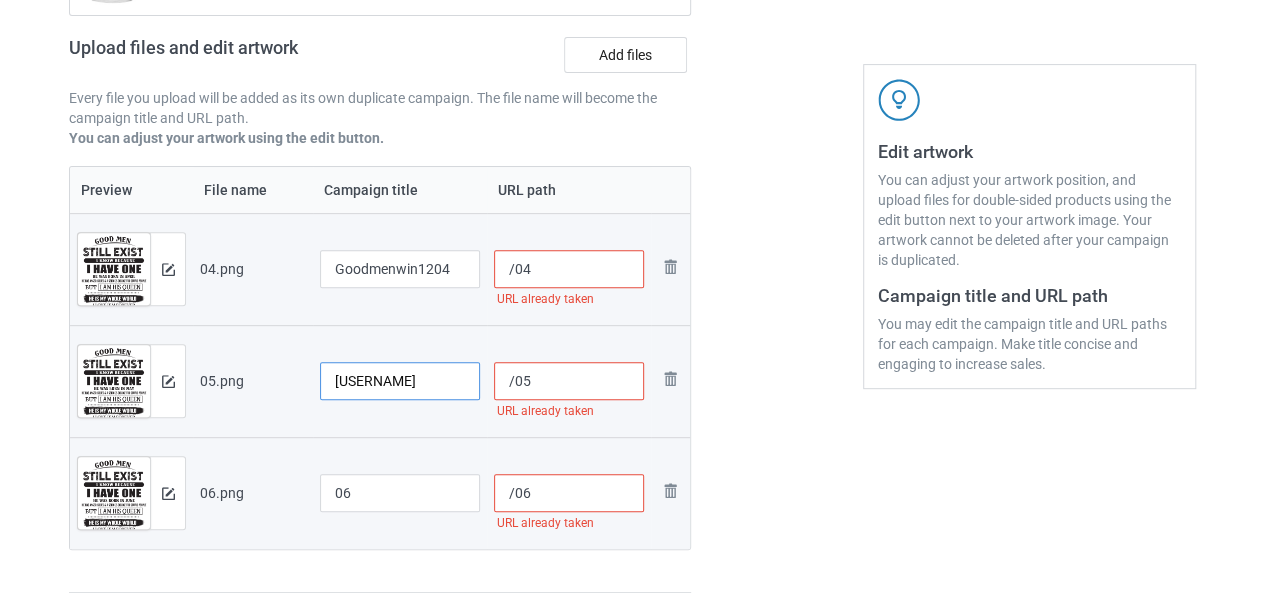 type on "[USERNAME]" 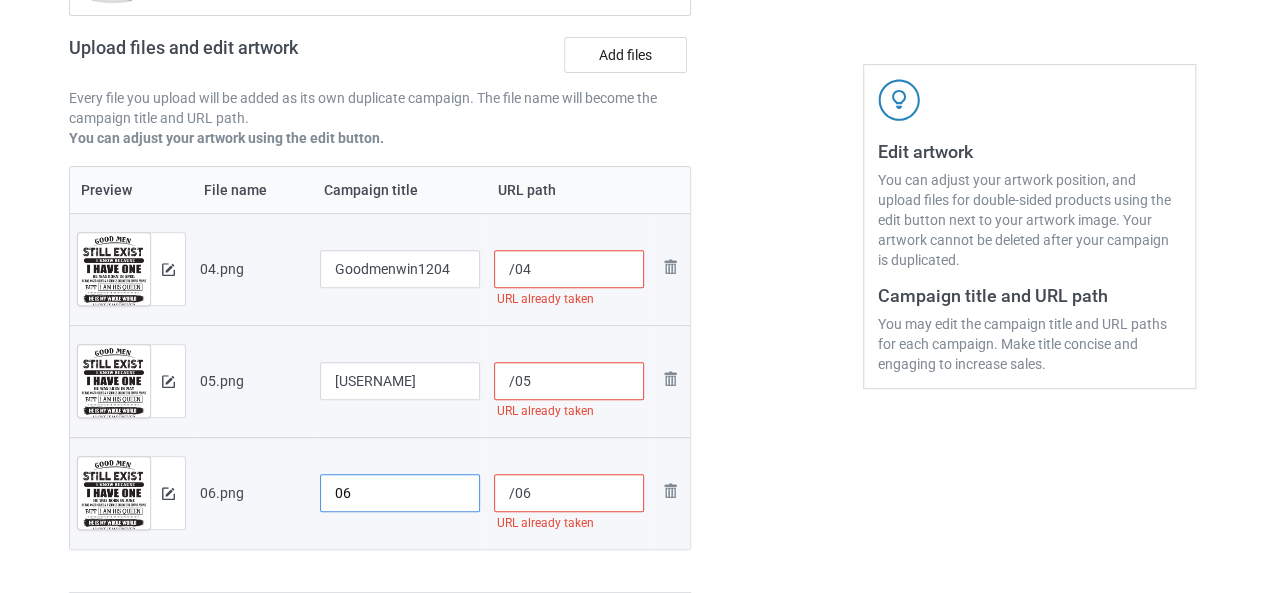 click on "06" at bounding box center (400, 493) 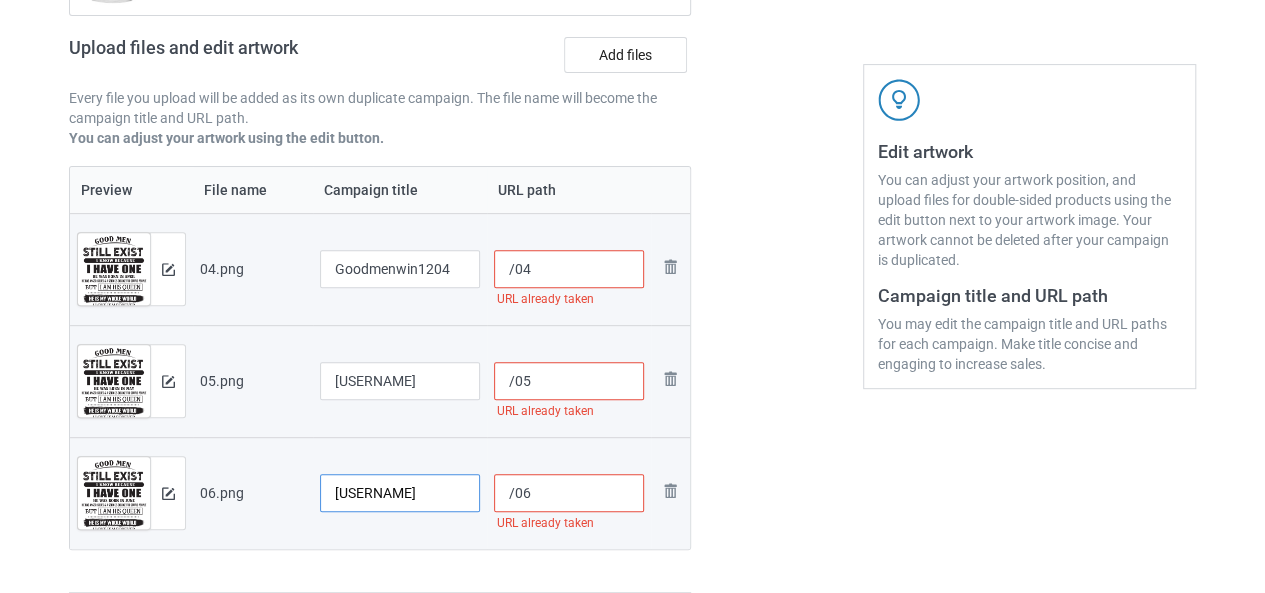 type on "[USERNAME]" 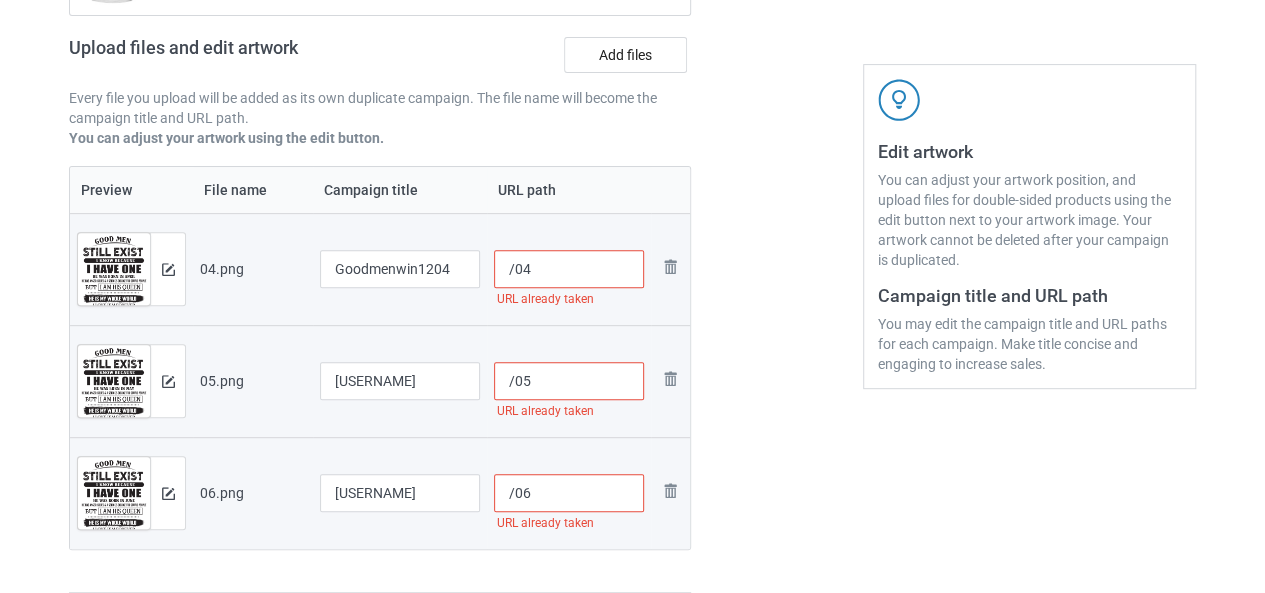 click on "/04" at bounding box center (569, 269) 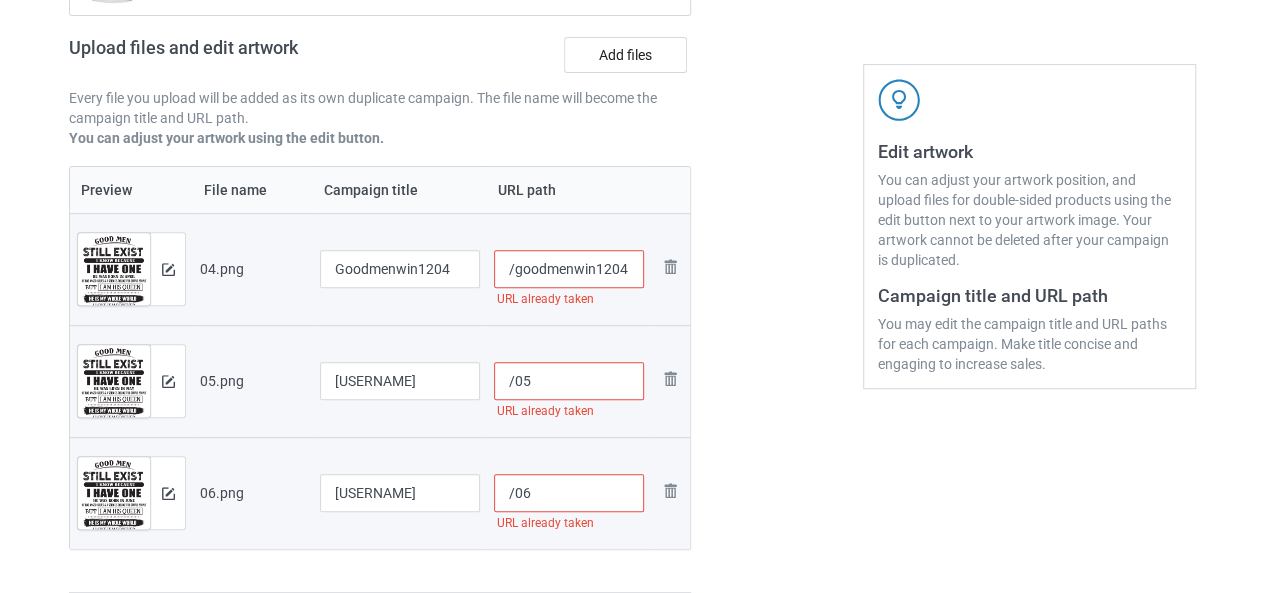 type on "/goodmenwin1204" 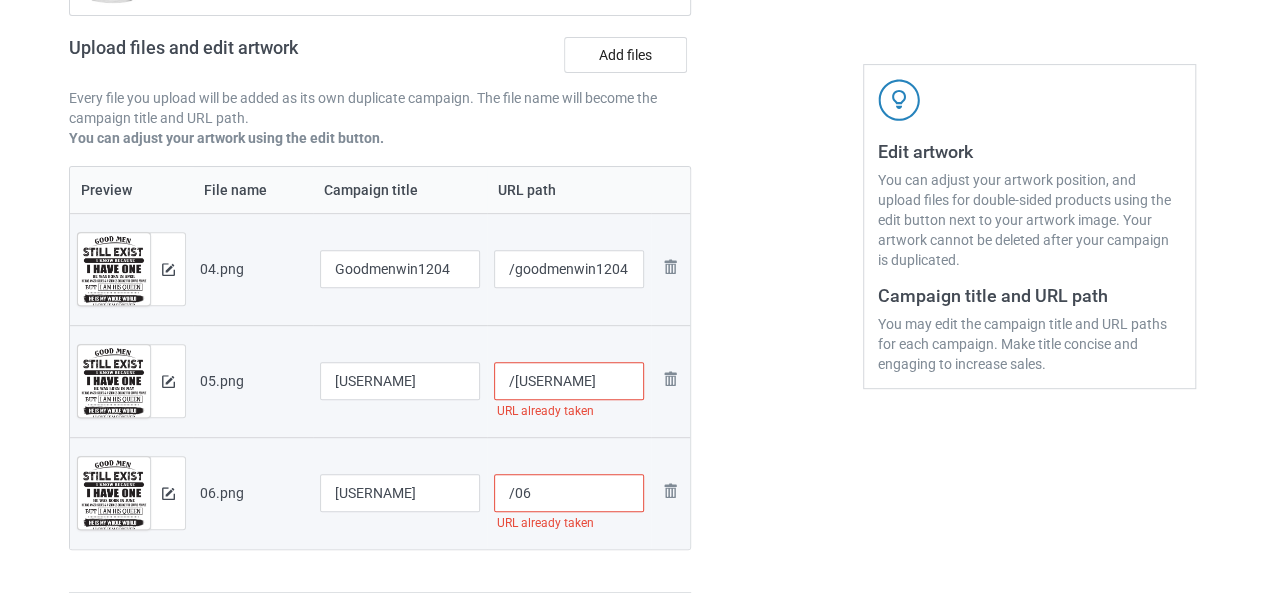 type on "/[USERNAME]" 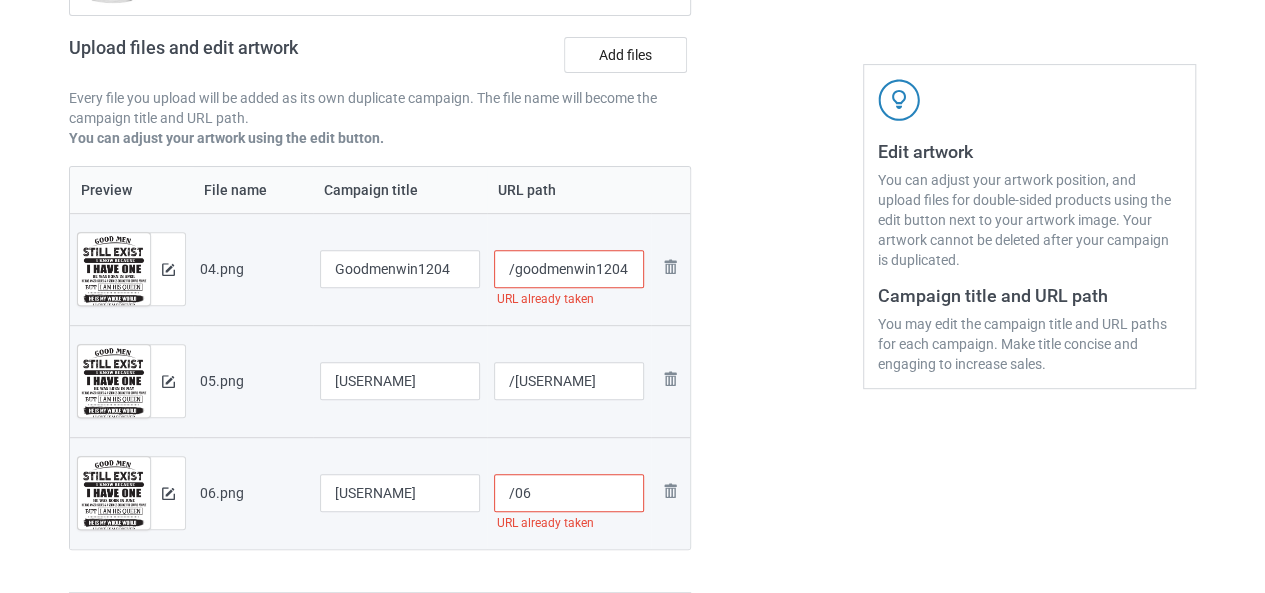 click on "/06" at bounding box center (569, 493) 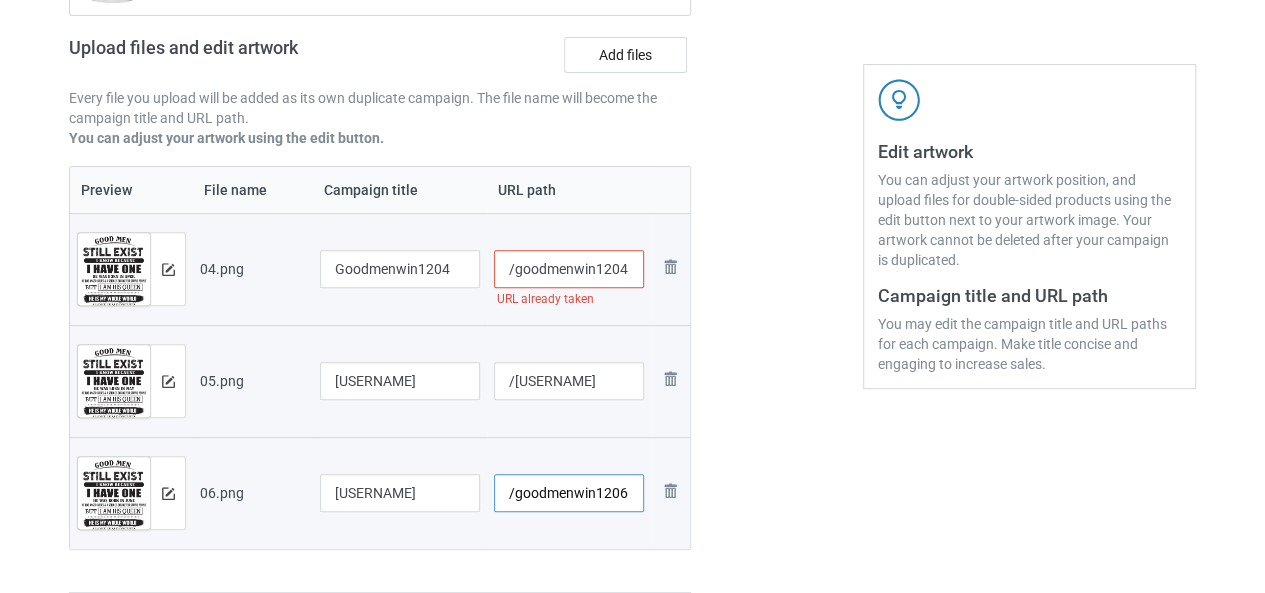 type on "/goodmenwin1206" 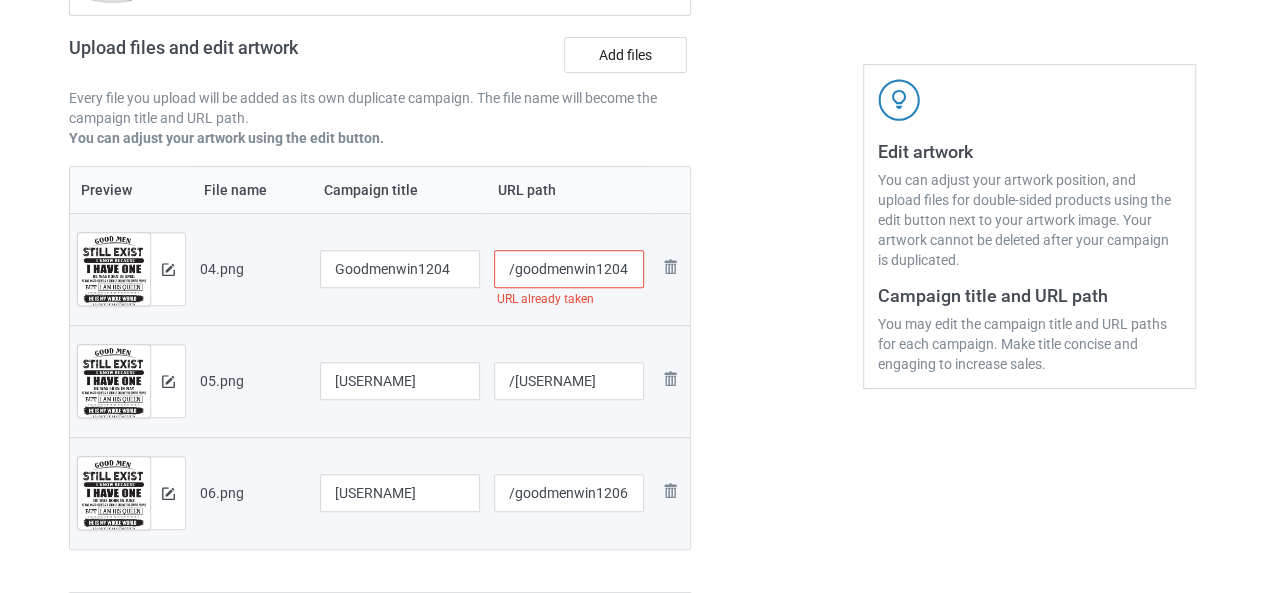 click on "/goodmenwin1204" at bounding box center (569, 269) 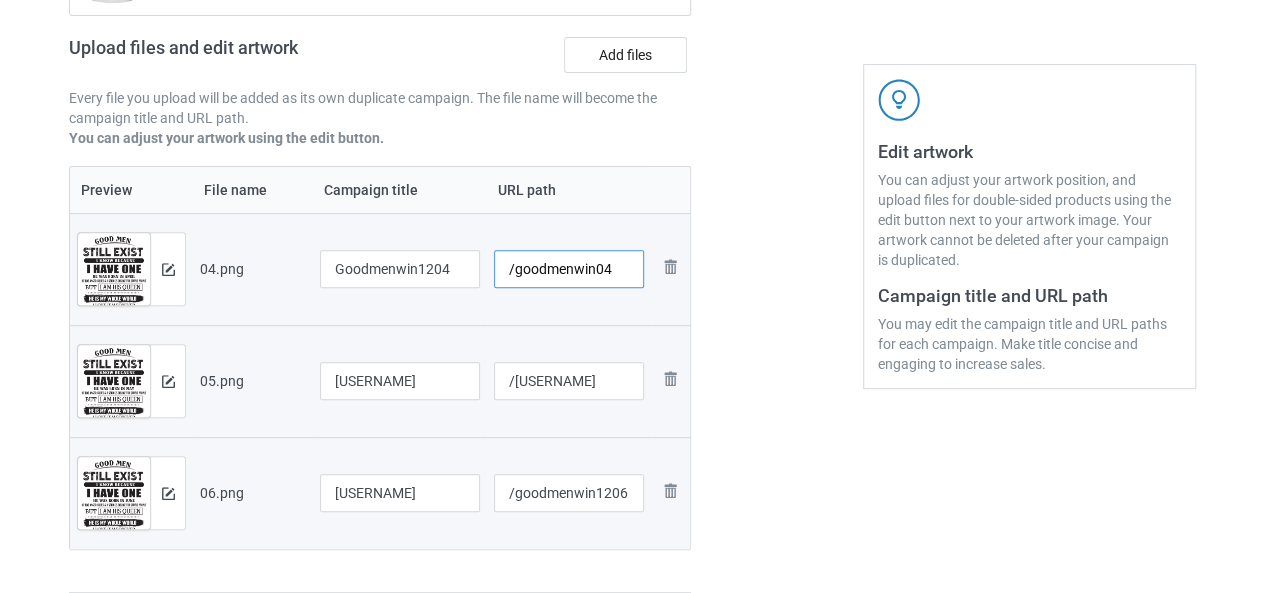 type on "/goodmenwin04" 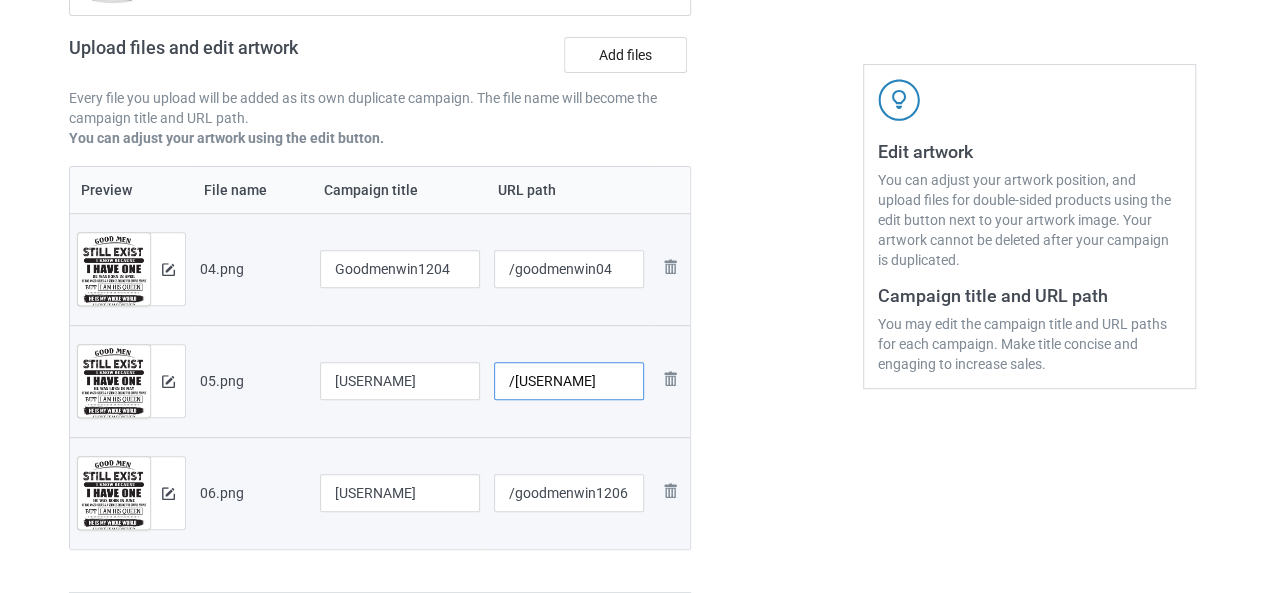 click on "/[USERNAME]" at bounding box center [569, 381] 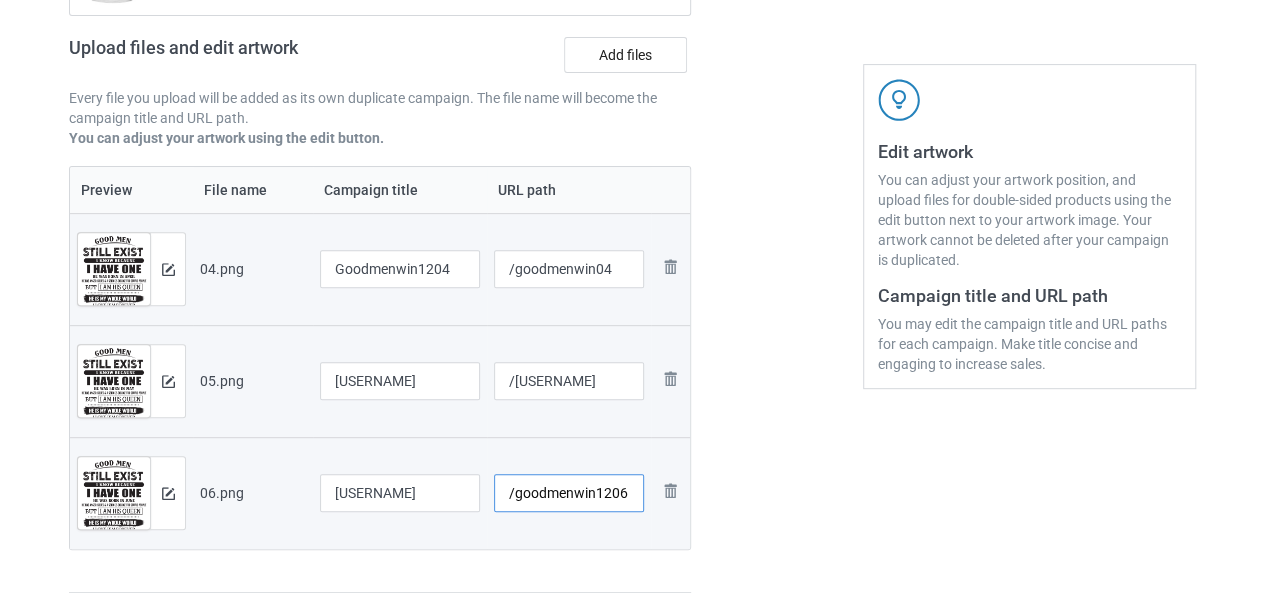 click on "/goodmenwin1206" at bounding box center (569, 493) 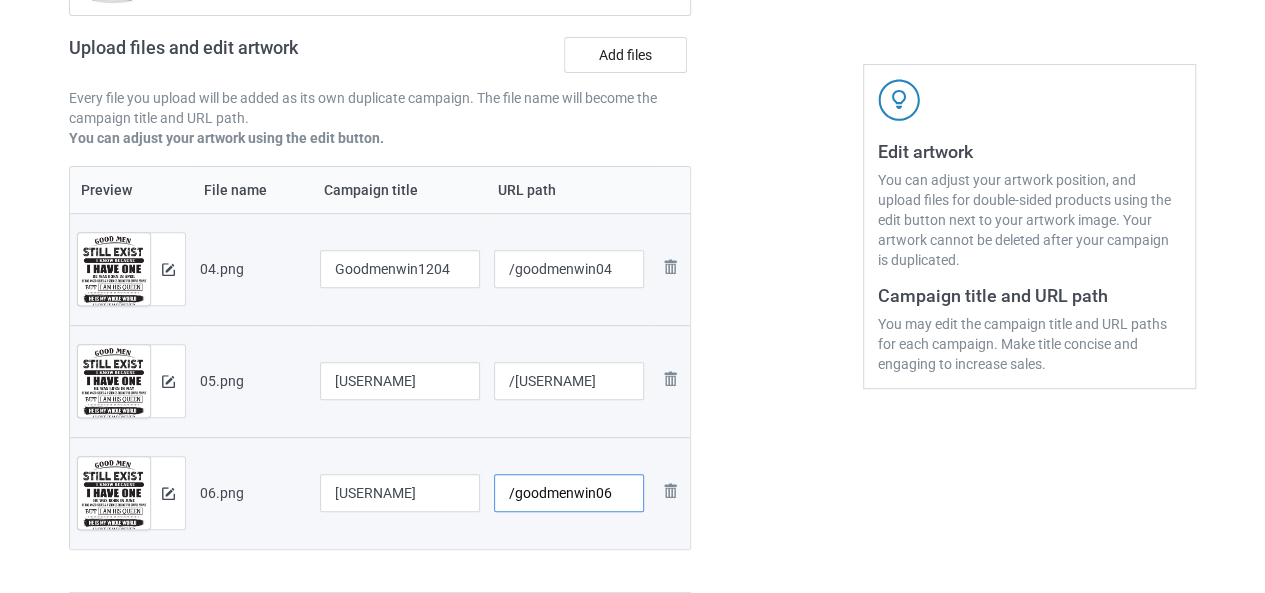 type on "/goodmenwin06" 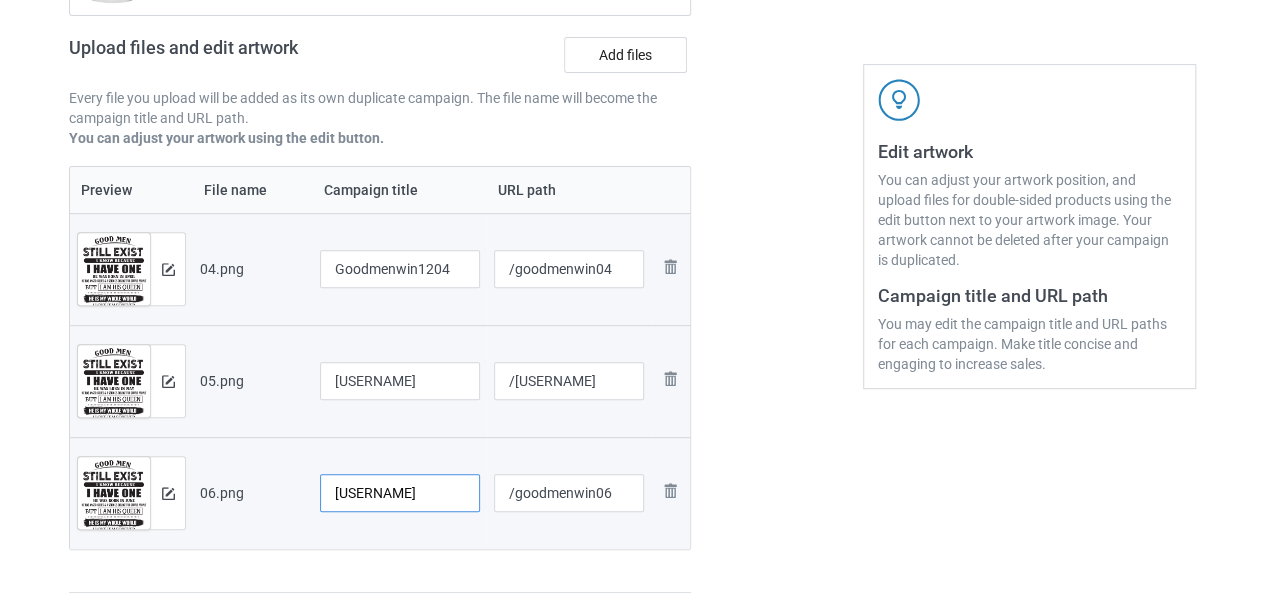 click on "[USERNAME]" at bounding box center [400, 493] 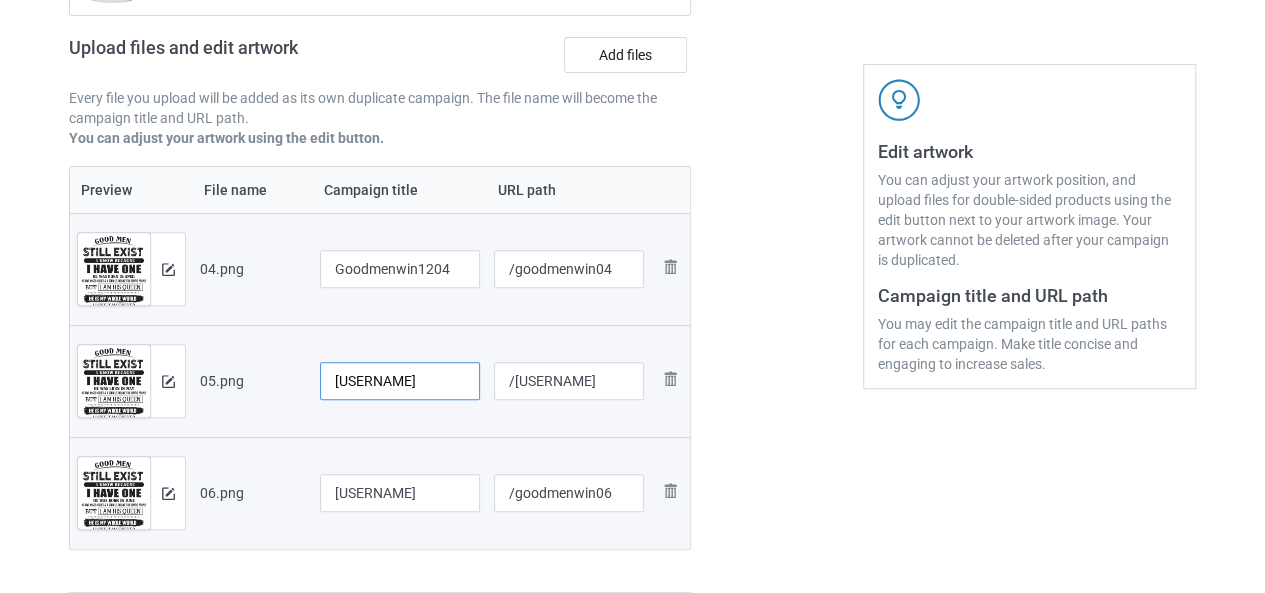 click on "[USERNAME]" at bounding box center (400, 381) 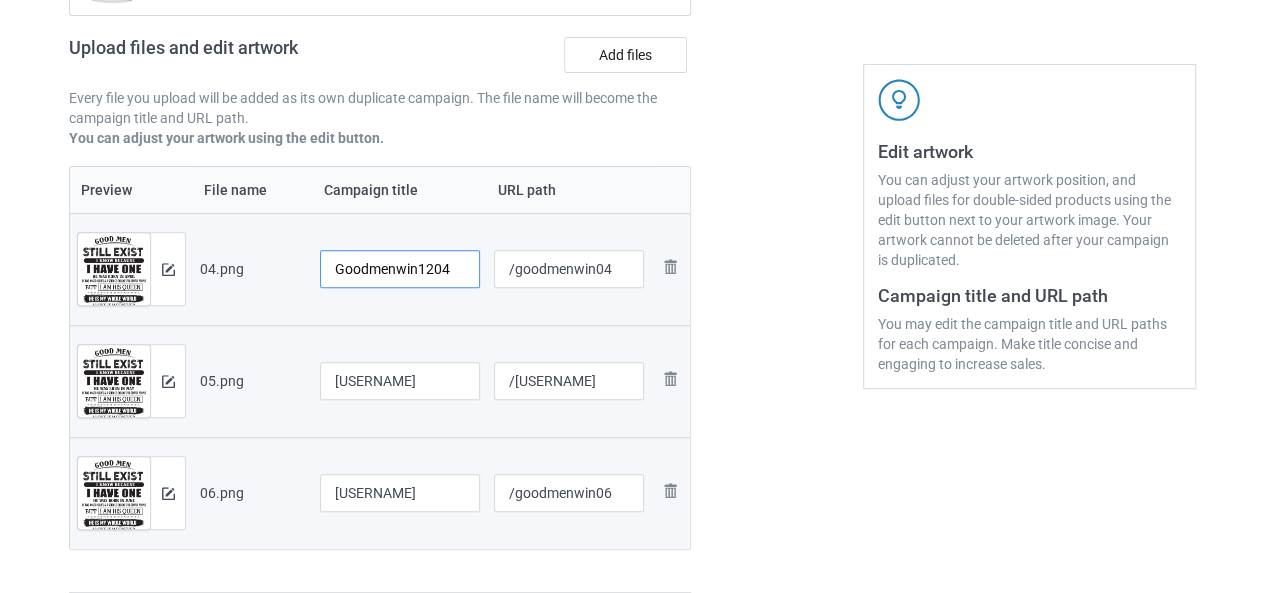 click on "Goodmenwin1204" at bounding box center [400, 269] 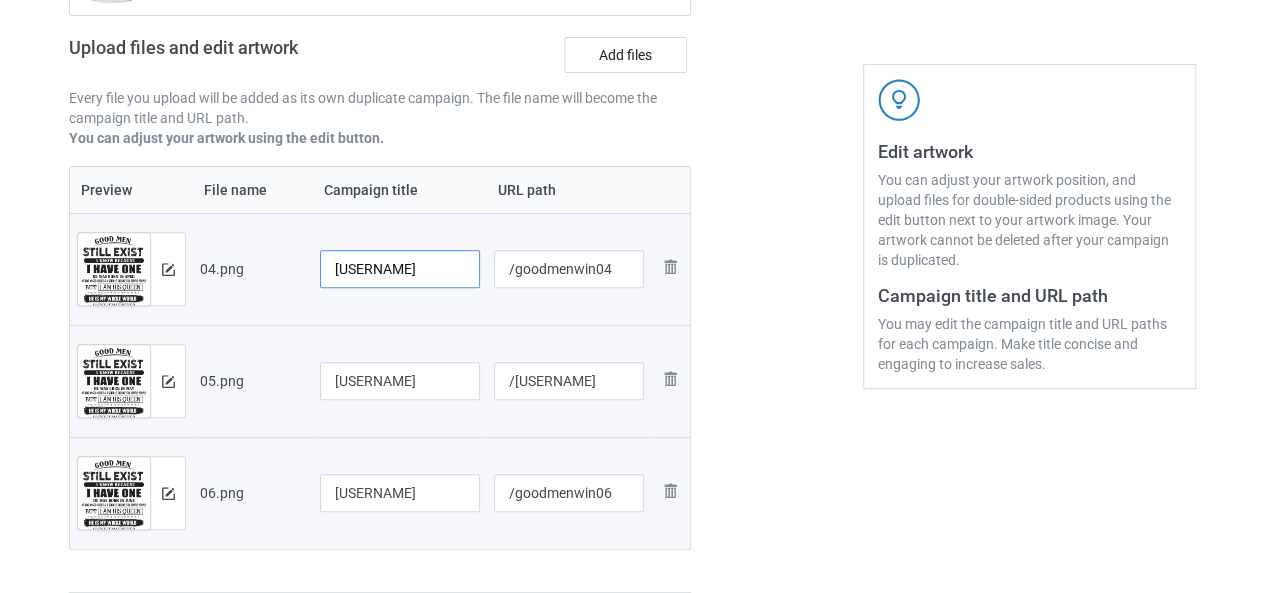 type on "[USERNAME]" 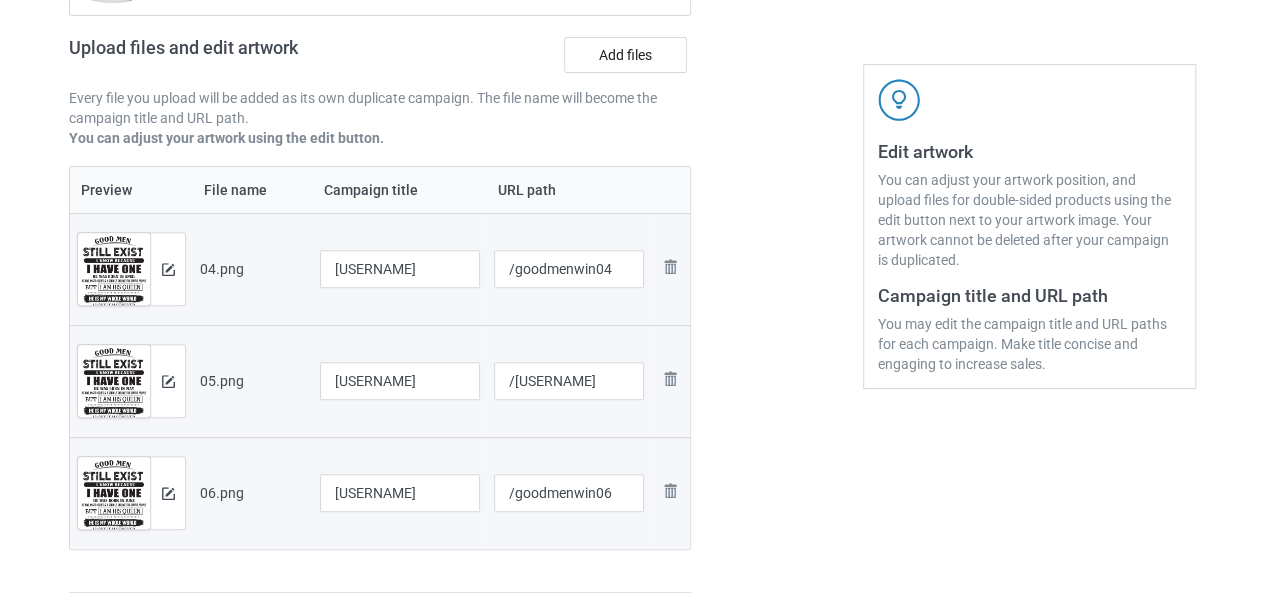 click at bounding box center (777, 224) 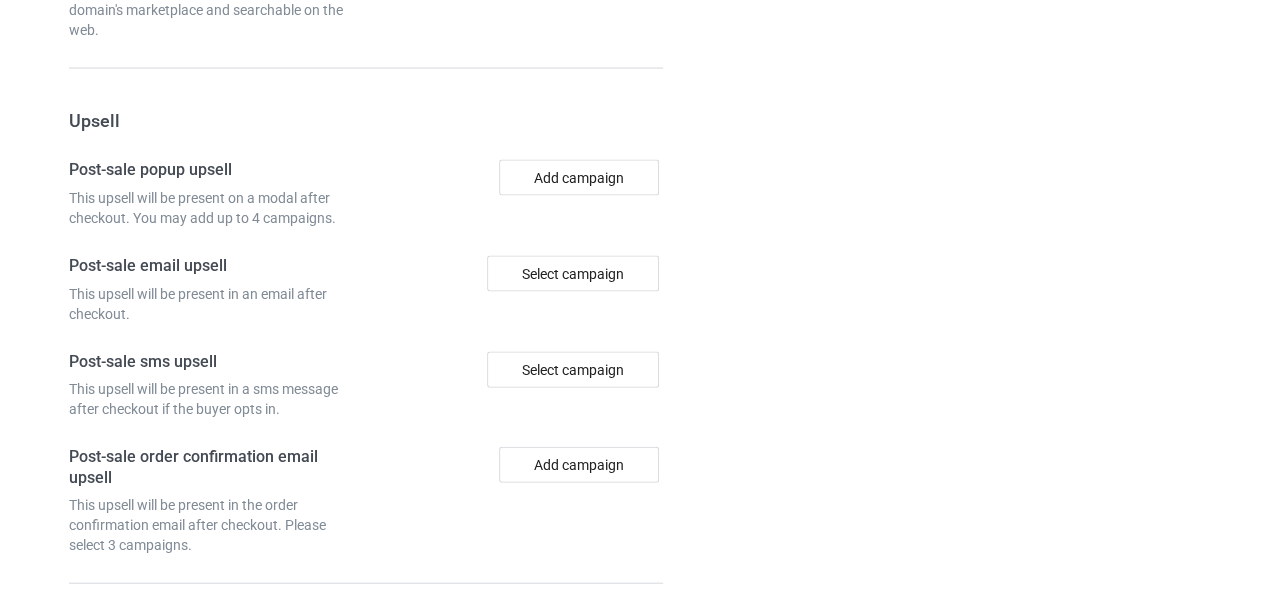 scroll, scrollTop: 2168, scrollLeft: 0, axis: vertical 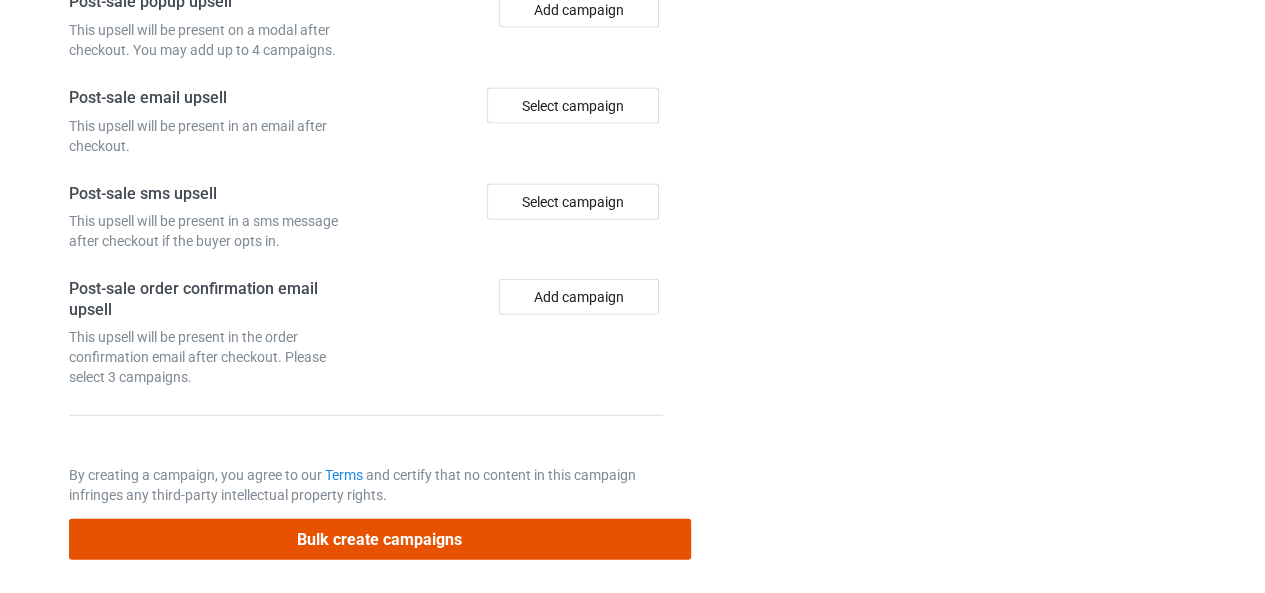 click on "Bulk create campaigns" at bounding box center (380, 539) 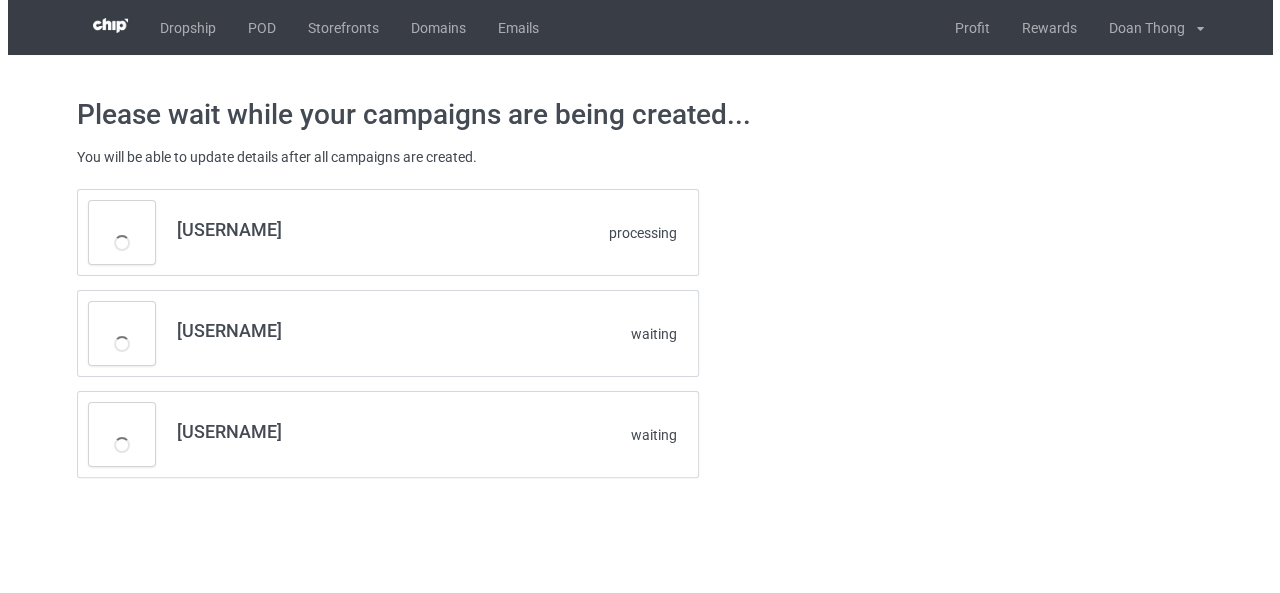 scroll, scrollTop: 0, scrollLeft: 0, axis: both 